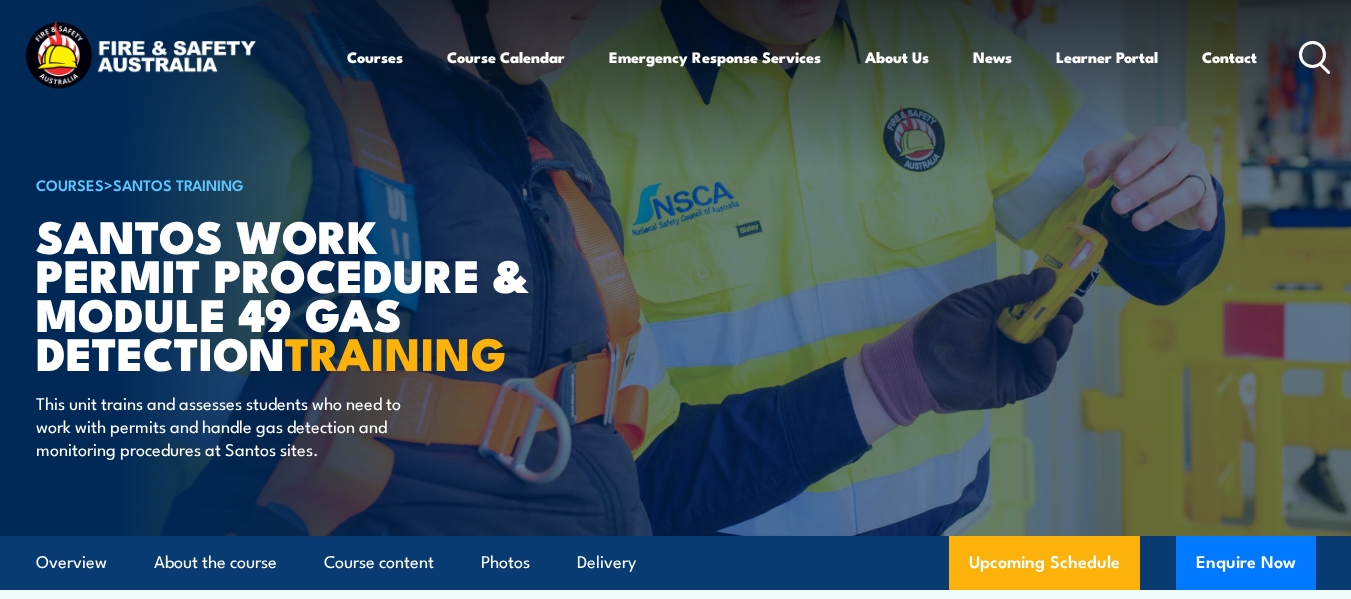 scroll, scrollTop: 0, scrollLeft: 0, axis: both 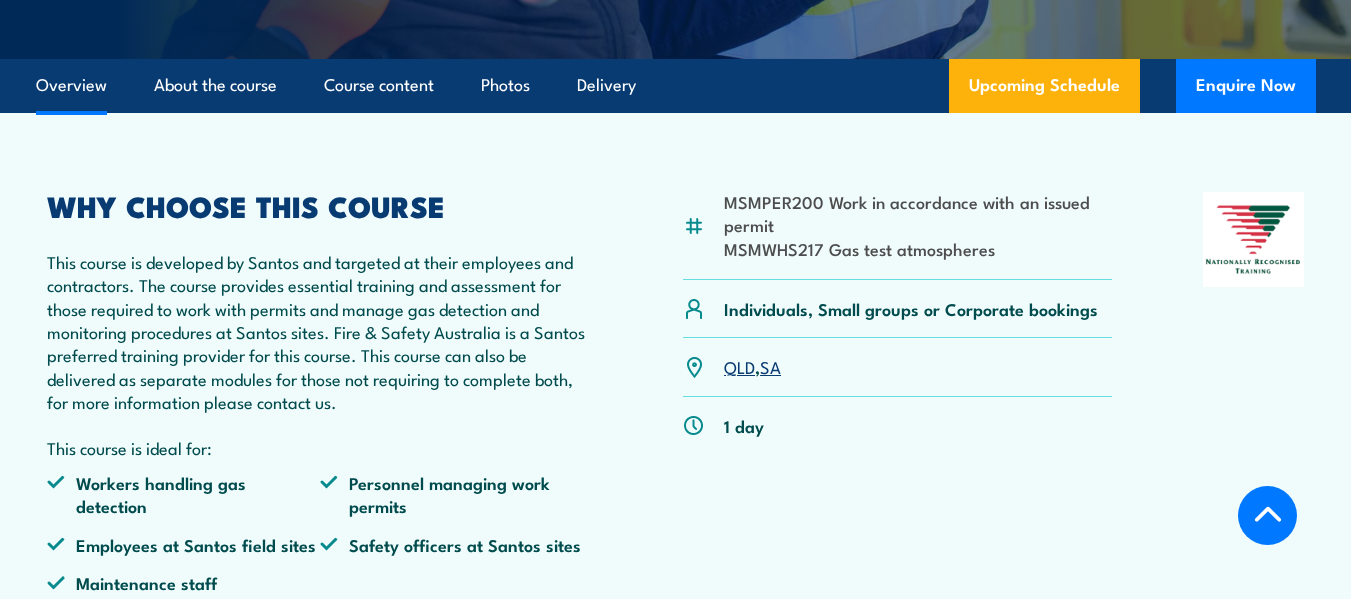 click on "QLD" at bounding box center (739, 366) 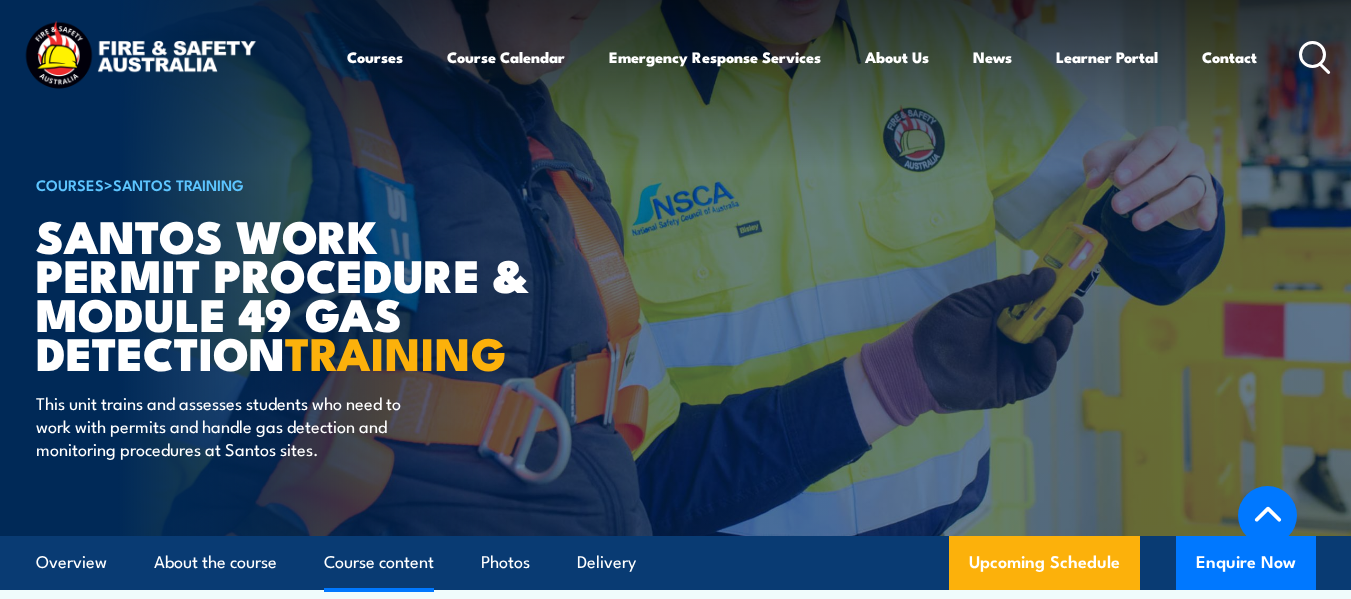 scroll, scrollTop: 2872, scrollLeft: 0, axis: vertical 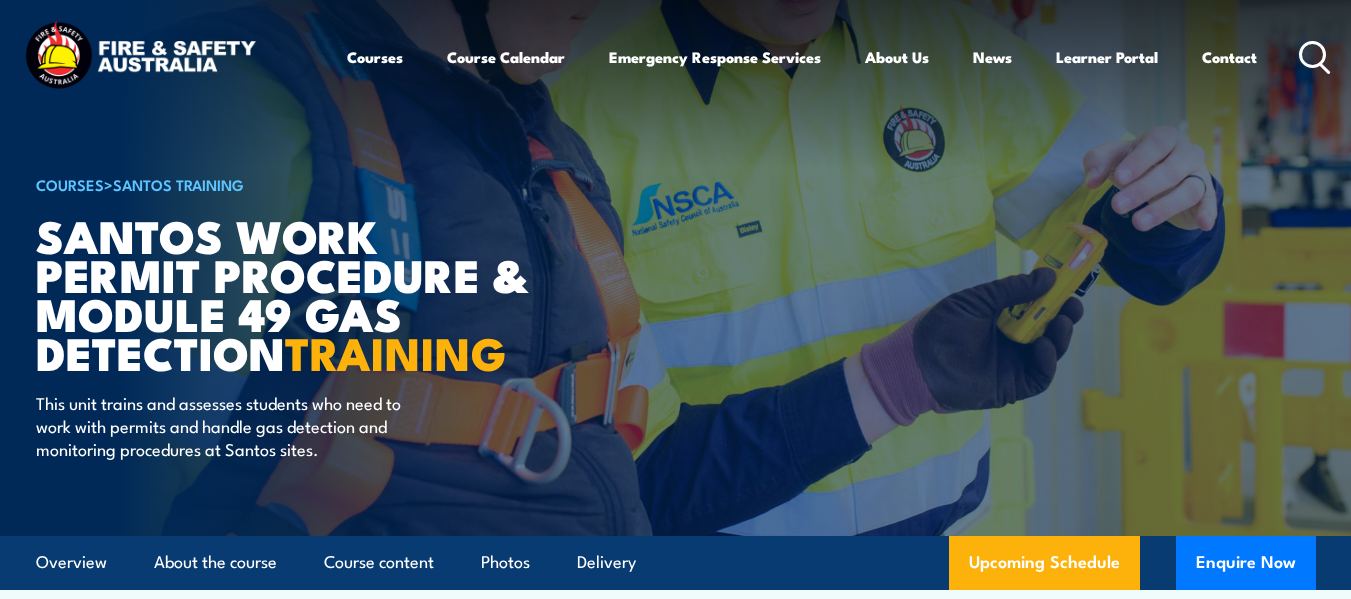 click on "Courses
Course Calendar
Emergency Response Services
Services Overview
Emergency Response Solutions
Paramedic & Medical Solutions
Industrial Security Solutions
Emergency Response Vehicles
Safety Advisers
About Us
About FSA
Our promise
Careers
News
Learner Portal
Contact
Home
Course Finder
All Courses
Aviation Safety Training Courses
Confined Space Courses
Electricity Supply Industry (ESI) Courses
Emergency Response Training & Rescue Courses
Fire Safety Training Courses
First Aid Training Courses
Global Wind Organisation (GWO) Courses
HAZMAT Courses
Health & Safety Representative Courses HSR Training
Height Safety & Rescue Courses
High Risk Work Licence Courses
Forklift Training & EWP Courses
Safety Courses" at bounding box center [839, 57] 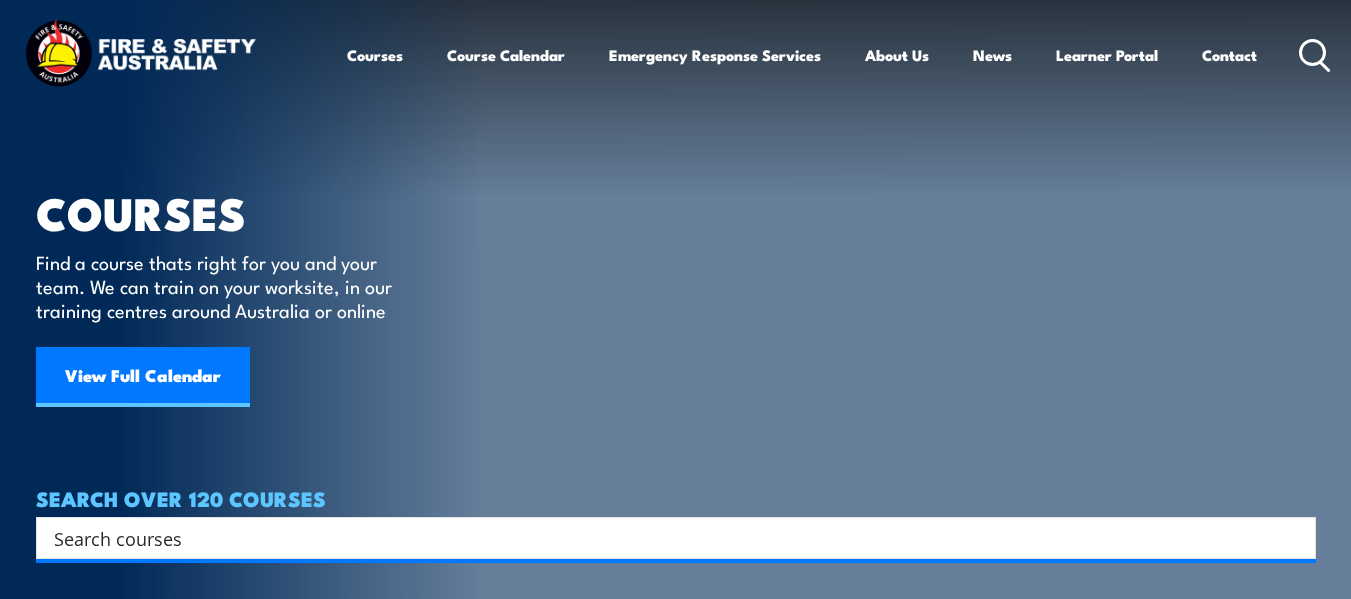 scroll, scrollTop: 0, scrollLeft: 0, axis: both 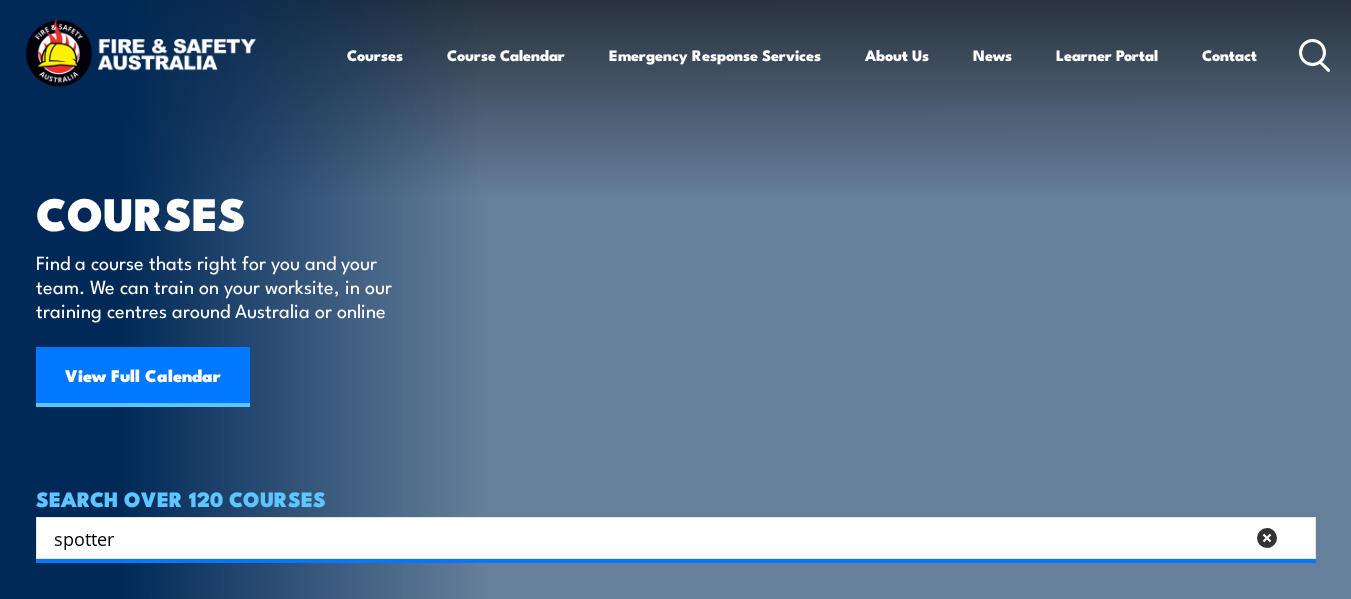 type on "spotter" 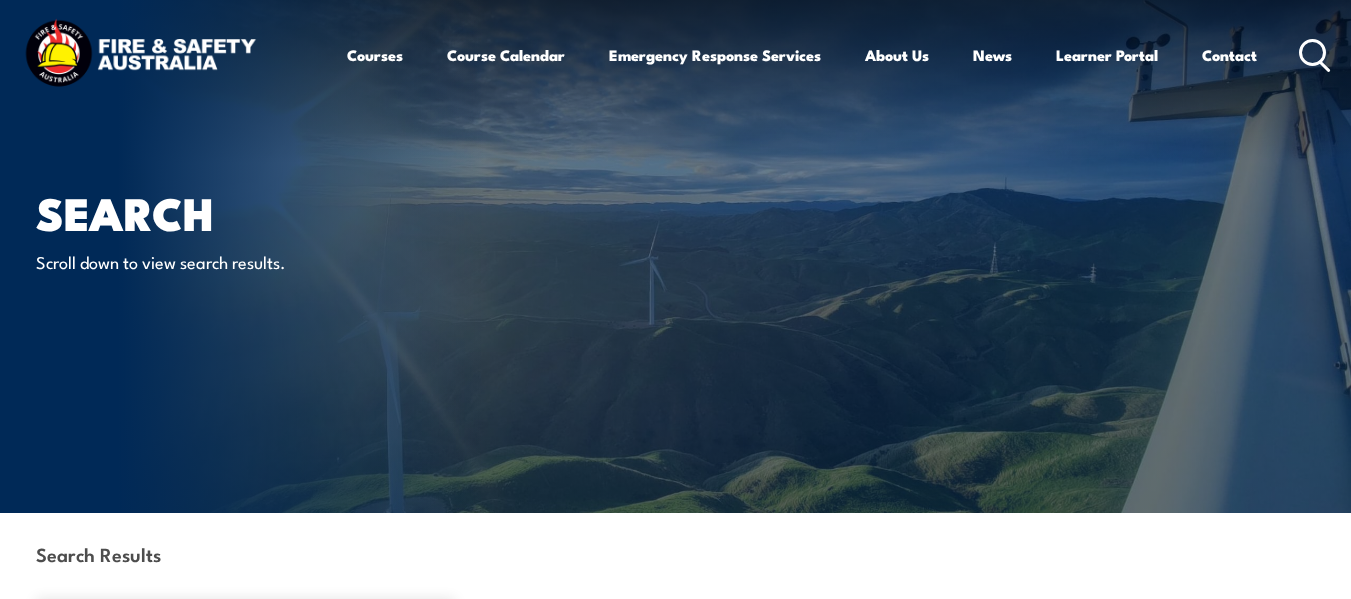 scroll, scrollTop: 0, scrollLeft: 0, axis: both 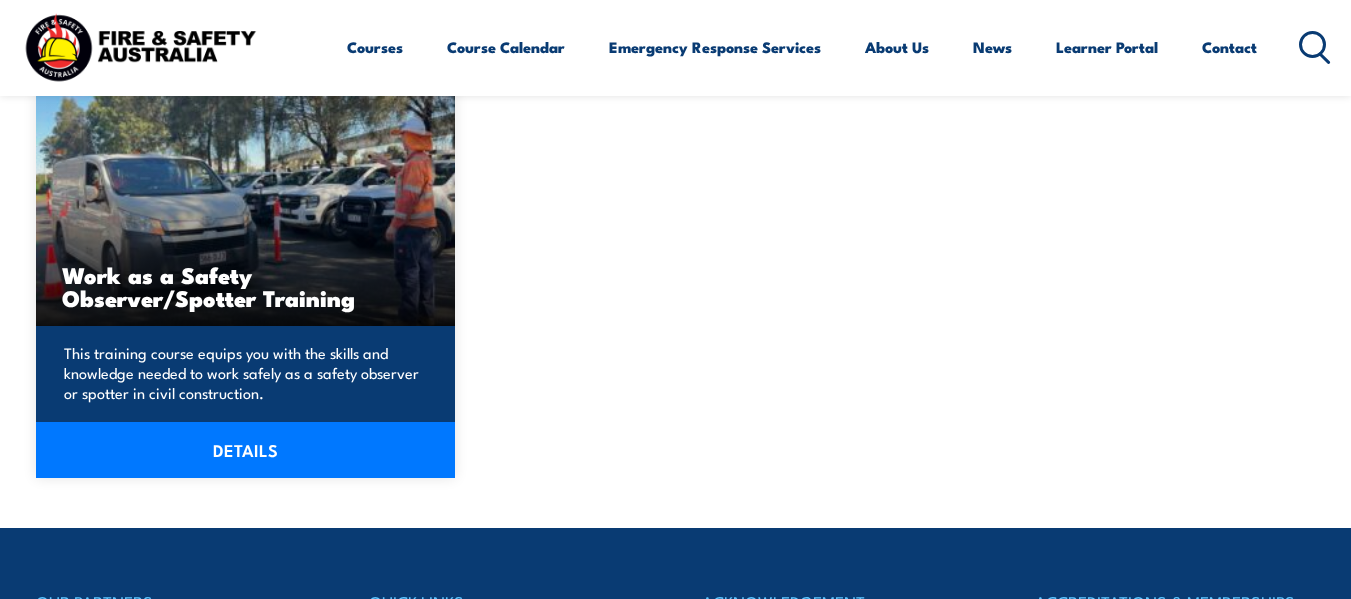 click on "DETAILS" at bounding box center [246, 450] 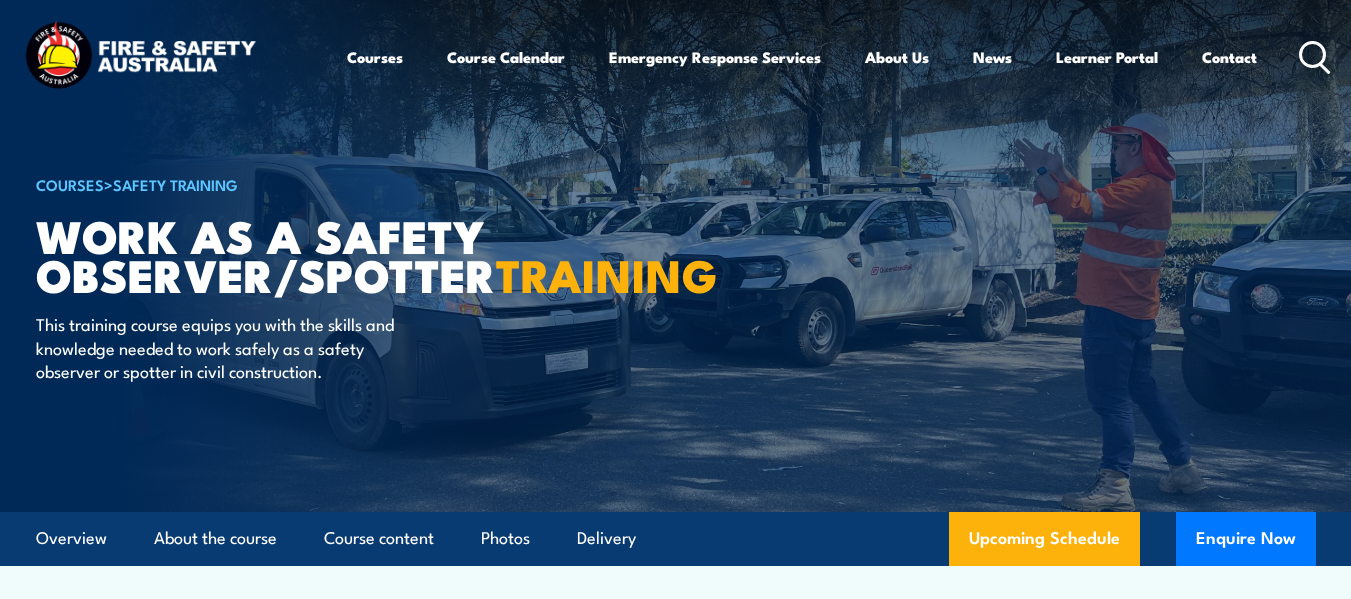 scroll, scrollTop: 0, scrollLeft: 0, axis: both 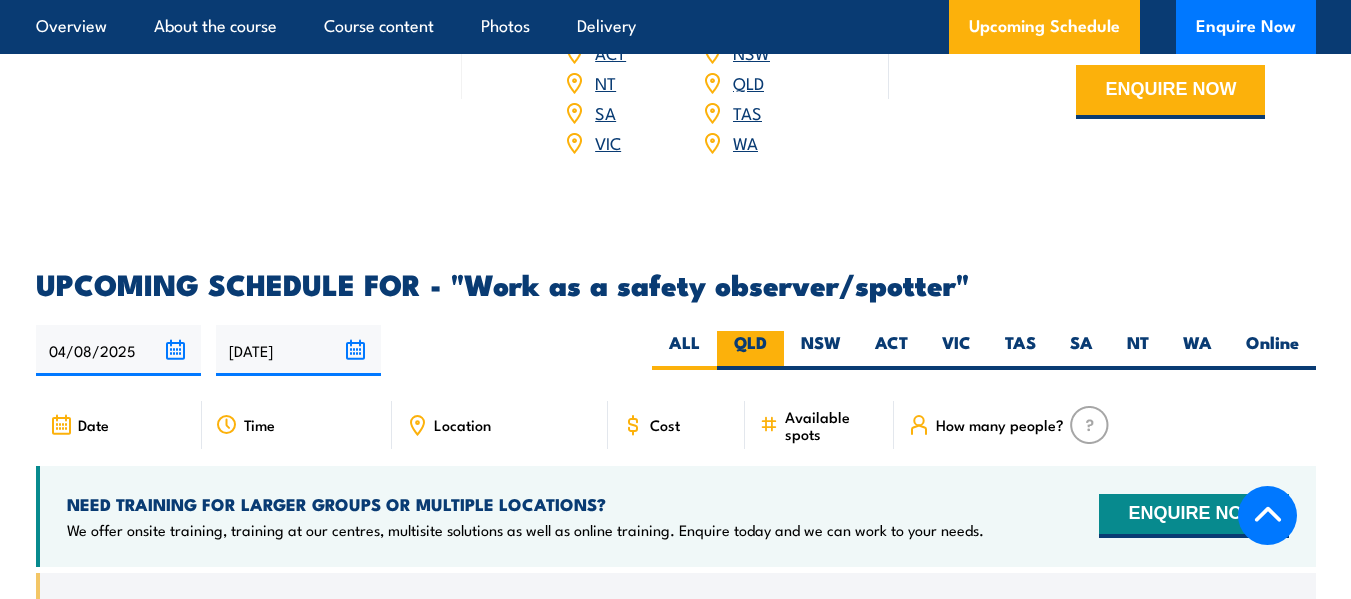 click on "QLD" at bounding box center [750, 350] 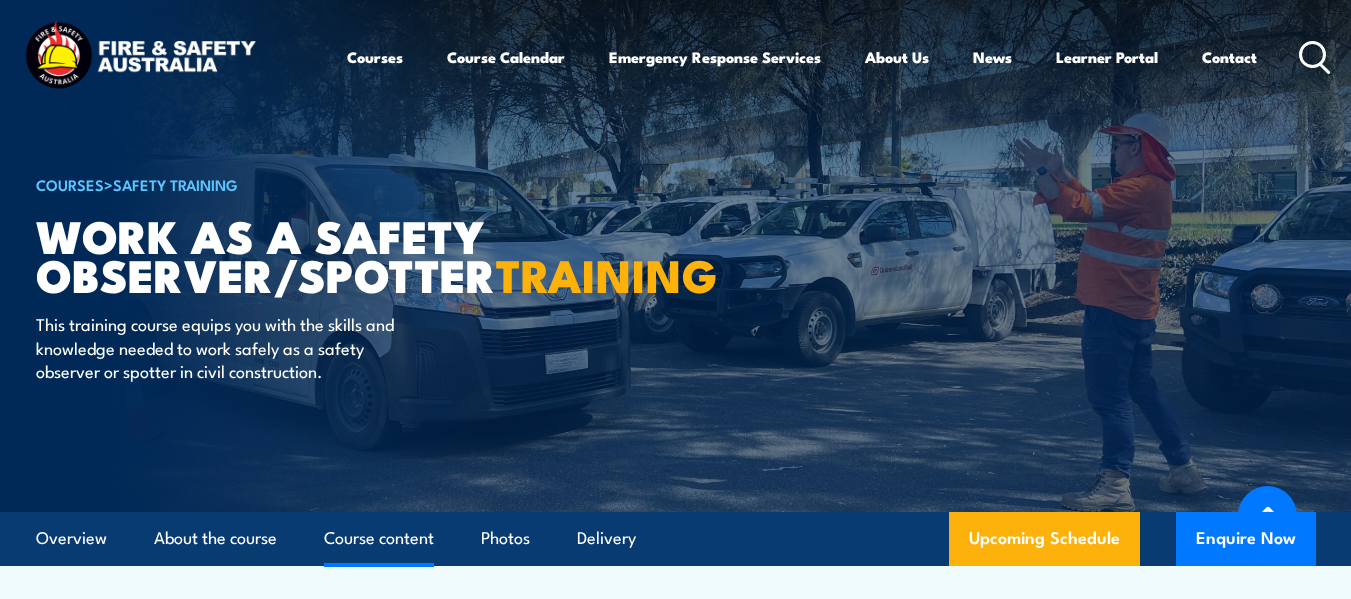scroll, scrollTop: 2698, scrollLeft: 0, axis: vertical 